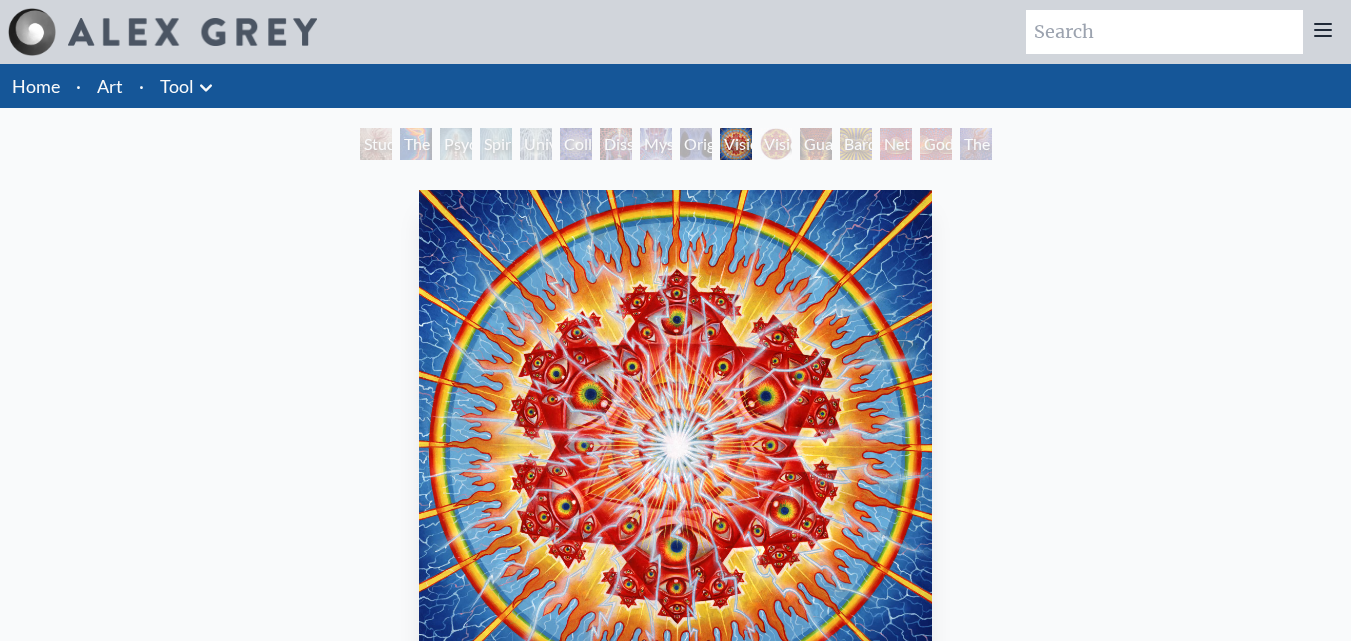 scroll, scrollTop: 0, scrollLeft: 0, axis: both 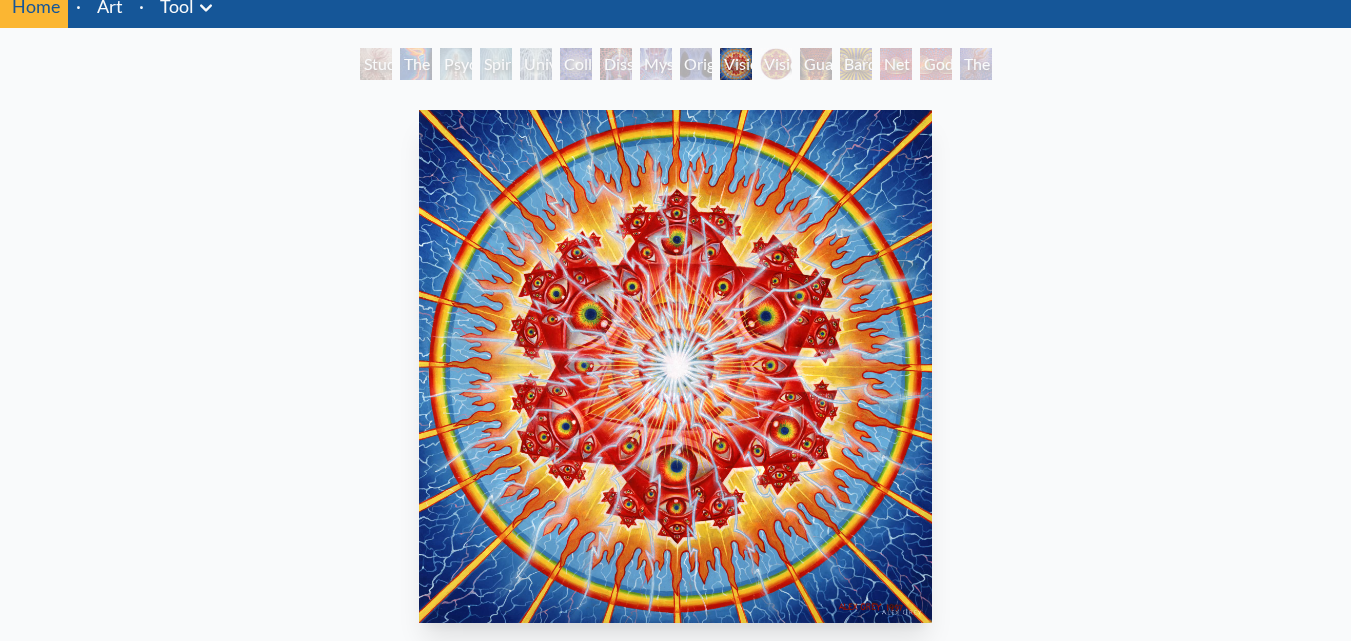click on "Psychic Energy System" at bounding box center (456, 64) 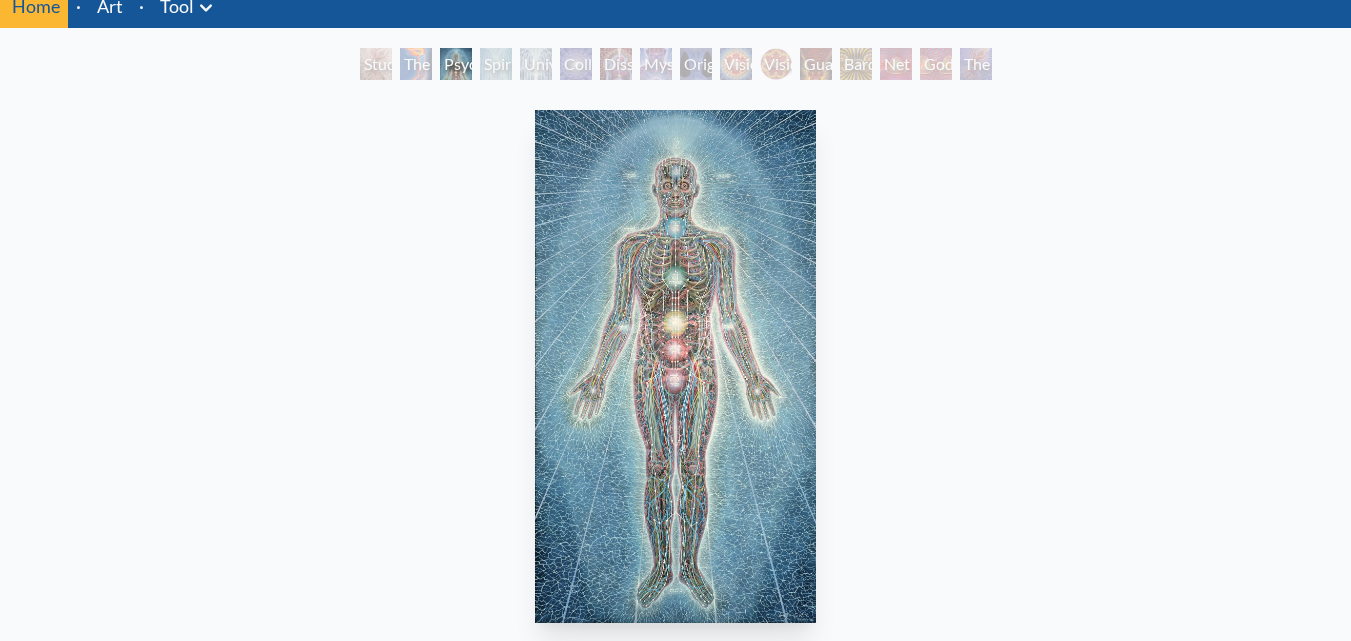 click on "Spiritual Energy System" at bounding box center (496, 64) 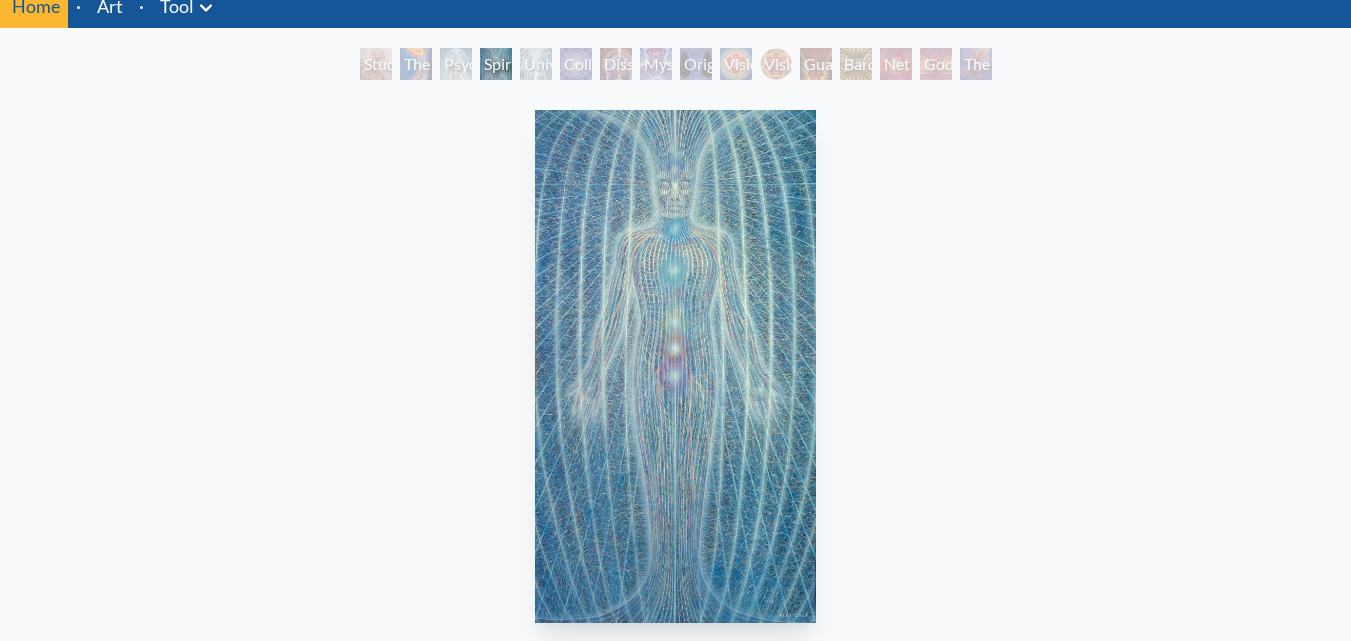 click on "Universal Mind Lattice" at bounding box center [536, 64] 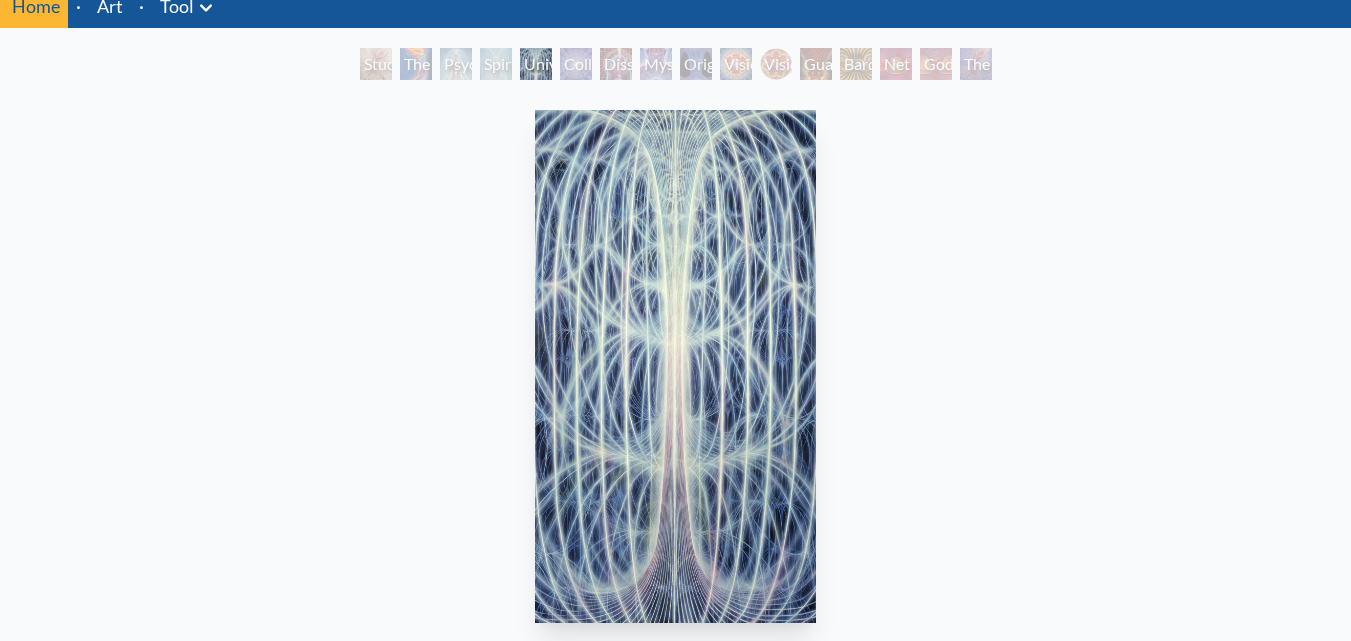 click on "Mystic Eye" at bounding box center (656, 64) 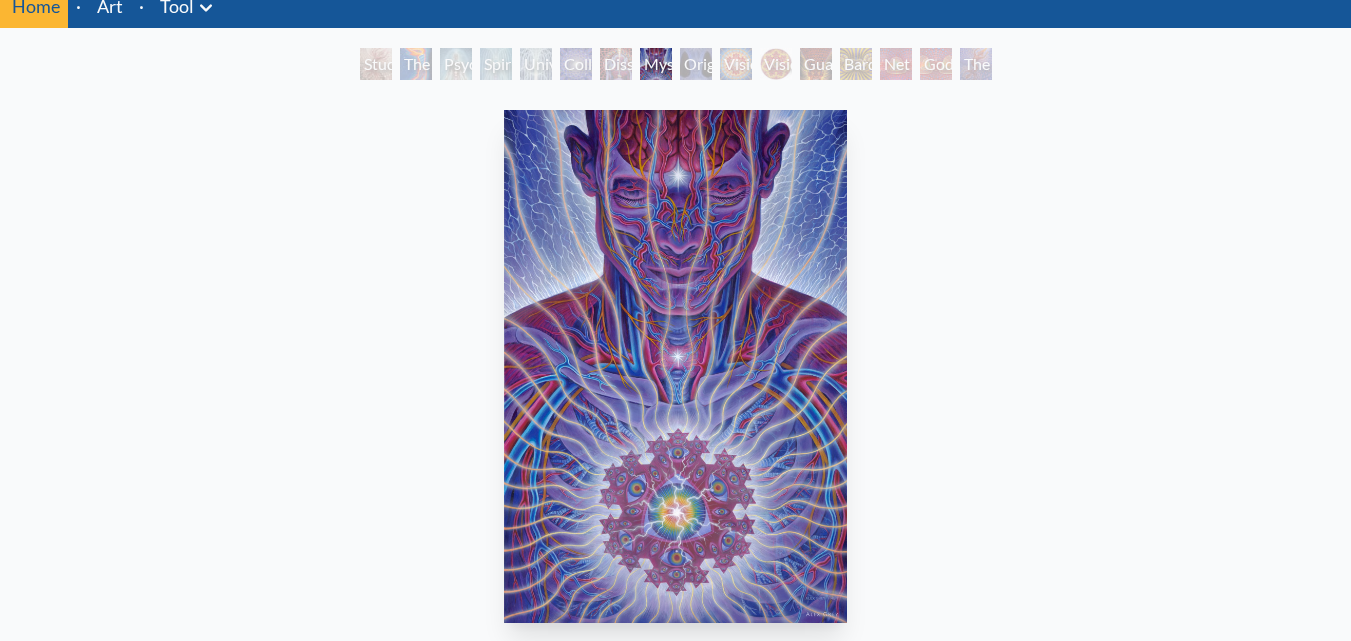 click on "Vision Crystal" at bounding box center [736, 64] 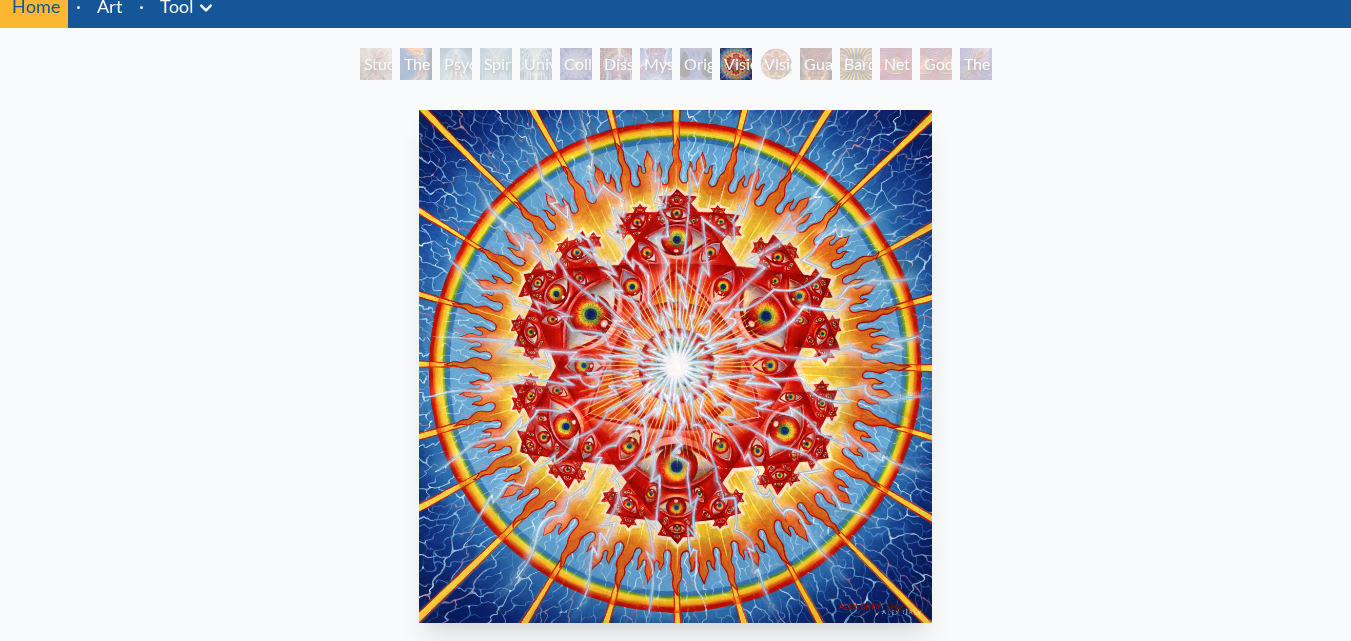 click on "Vision Crystal Tondo" at bounding box center [776, 64] 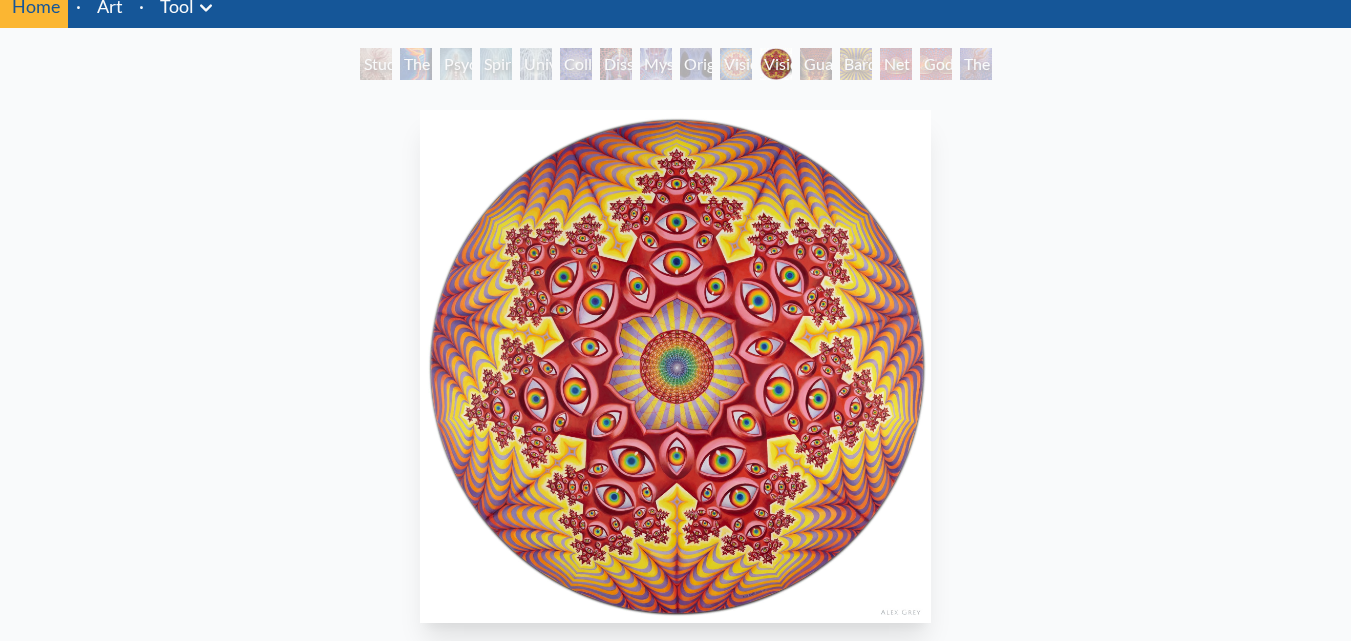 click on "Bardo Being" at bounding box center [856, 64] 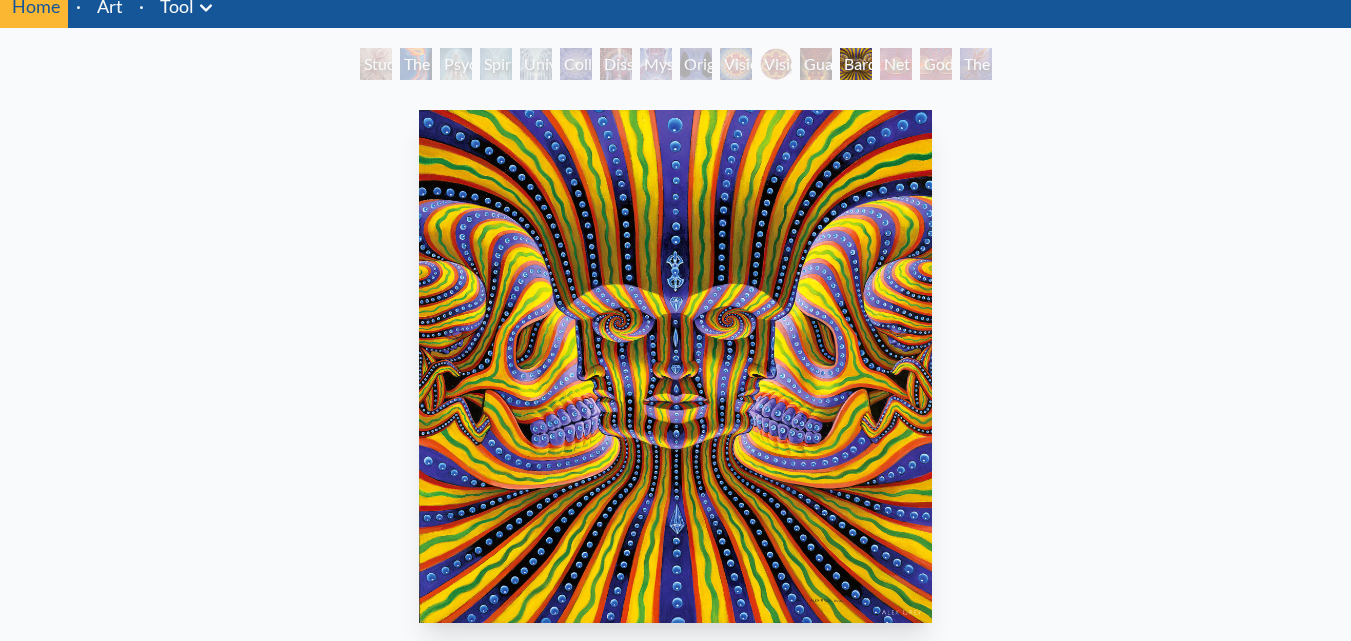 click on "Guardian of Infinite Vision" at bounding box center (816, 64) 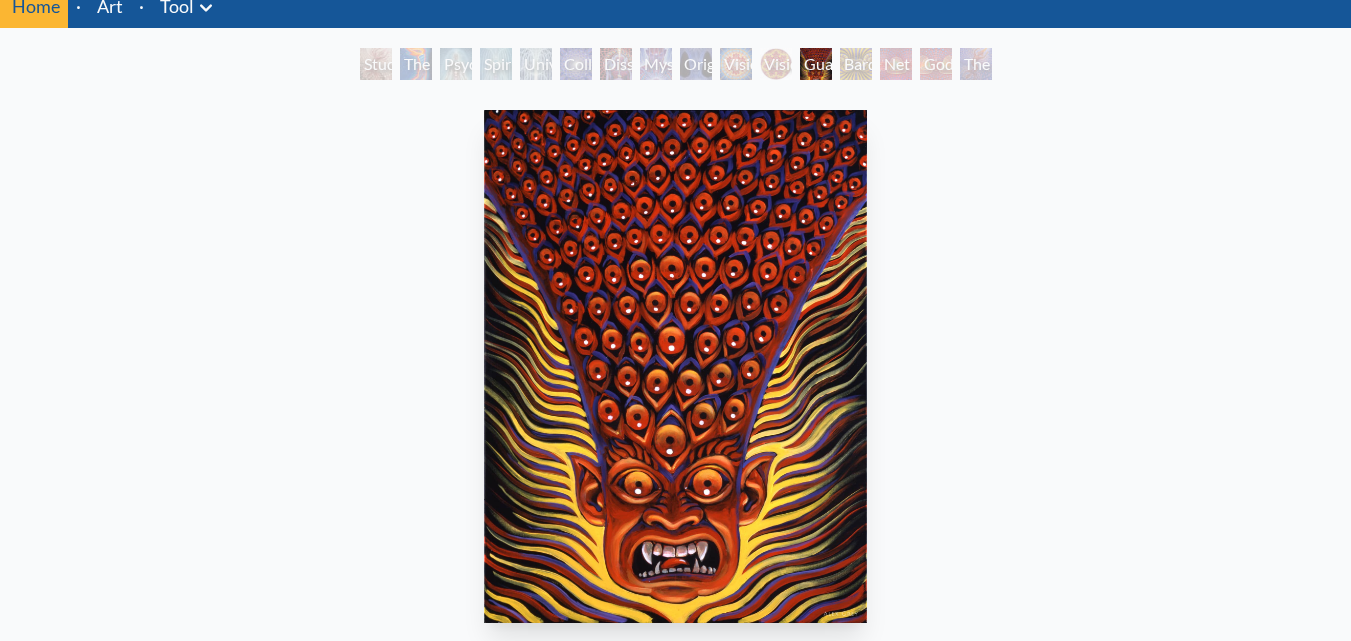 click on "Original Face" at bounding box center [696, 64] 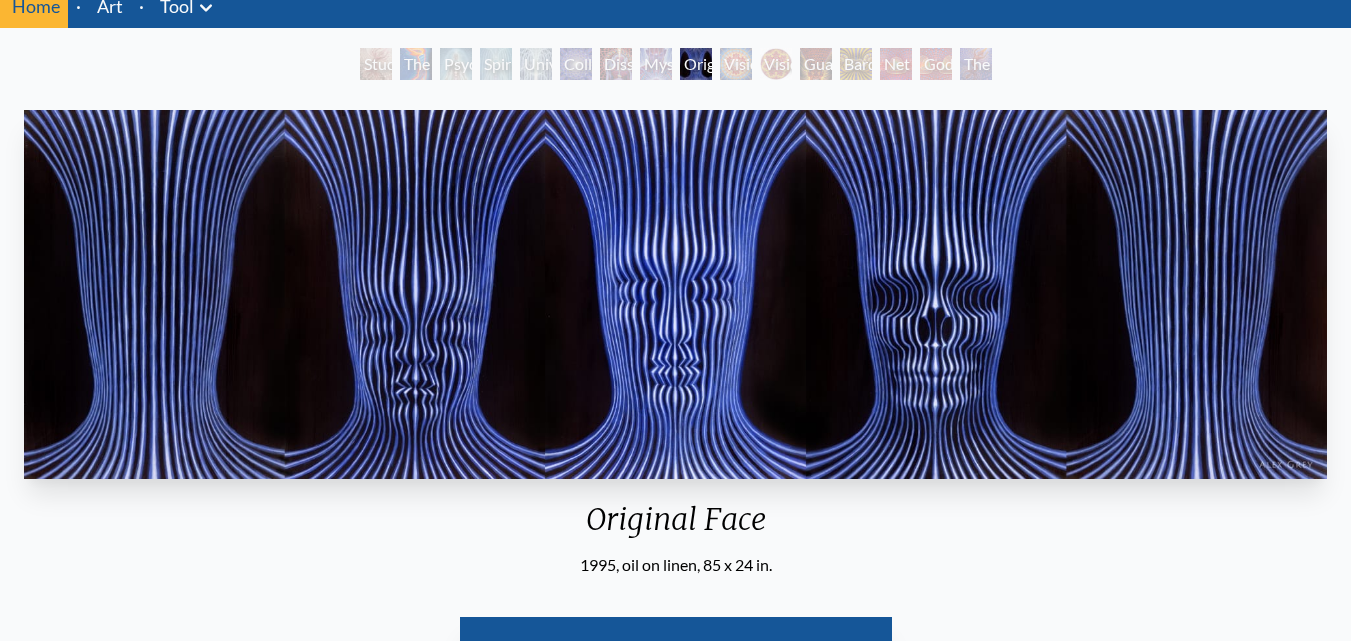 click on "Dissectional Art for Tool's Lateralus CD" at bounding box center [616, 64] 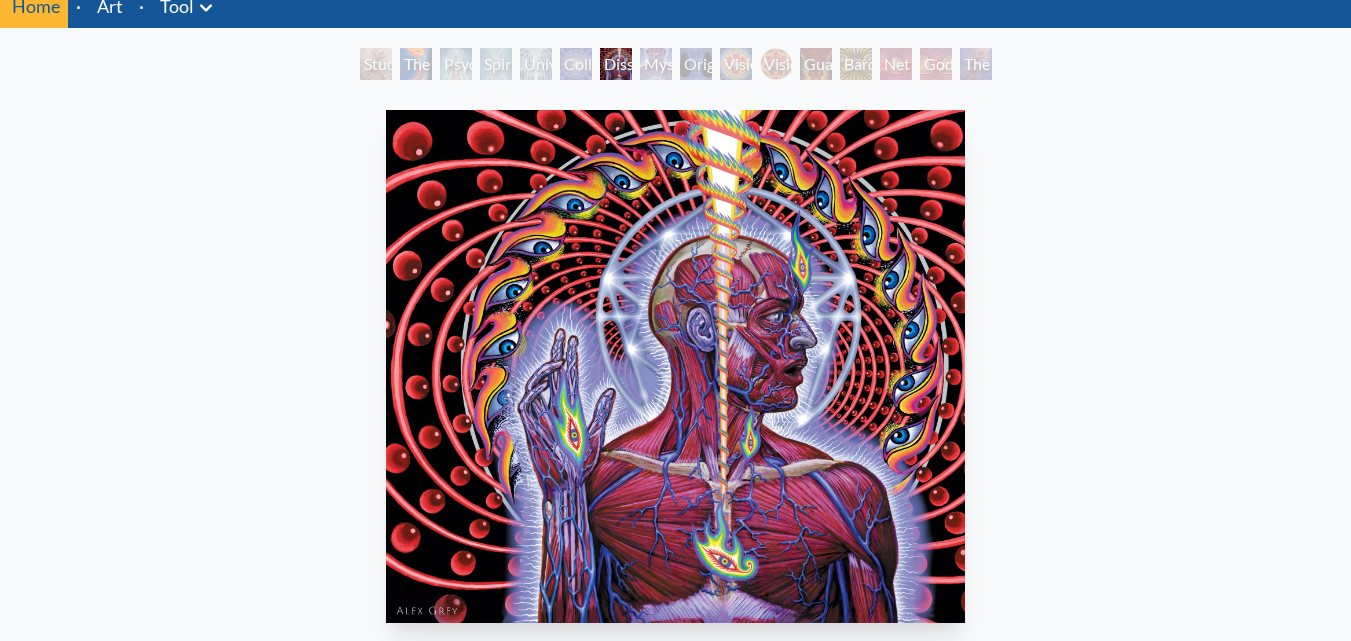 click on "Psychic Energy System" at bounding box center [456, 64] 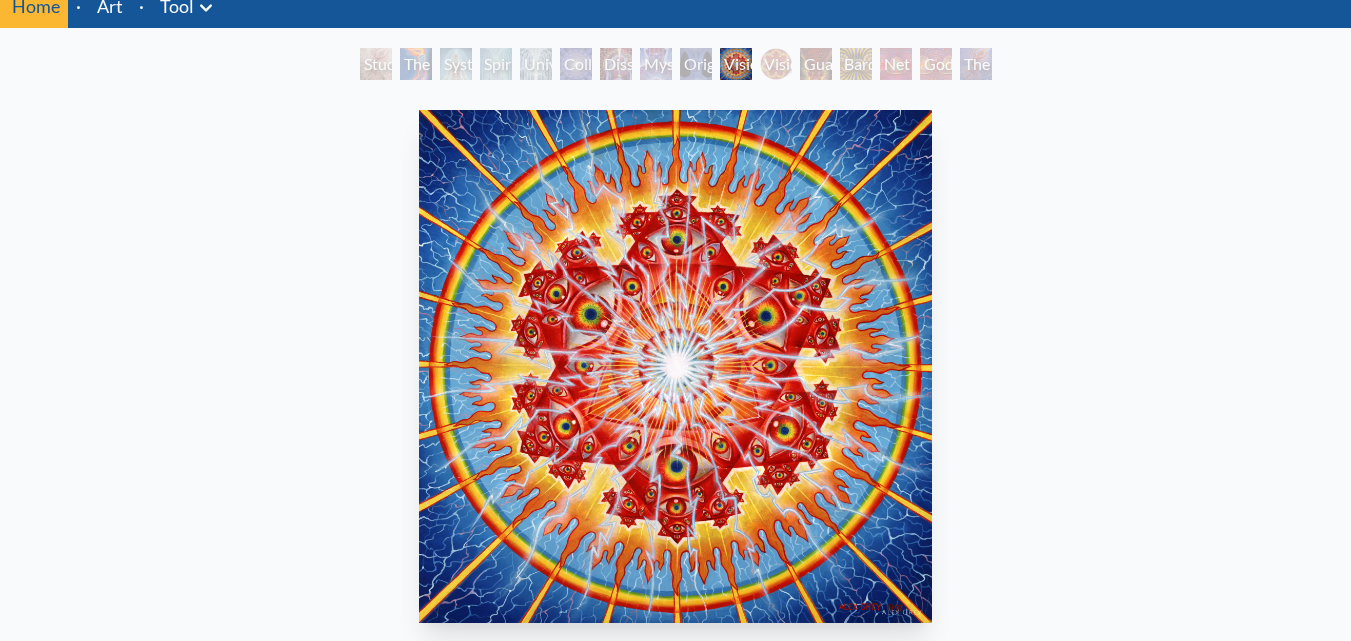 scroll, scrollTop: 72, scrollLeft: 0, axis: vertical 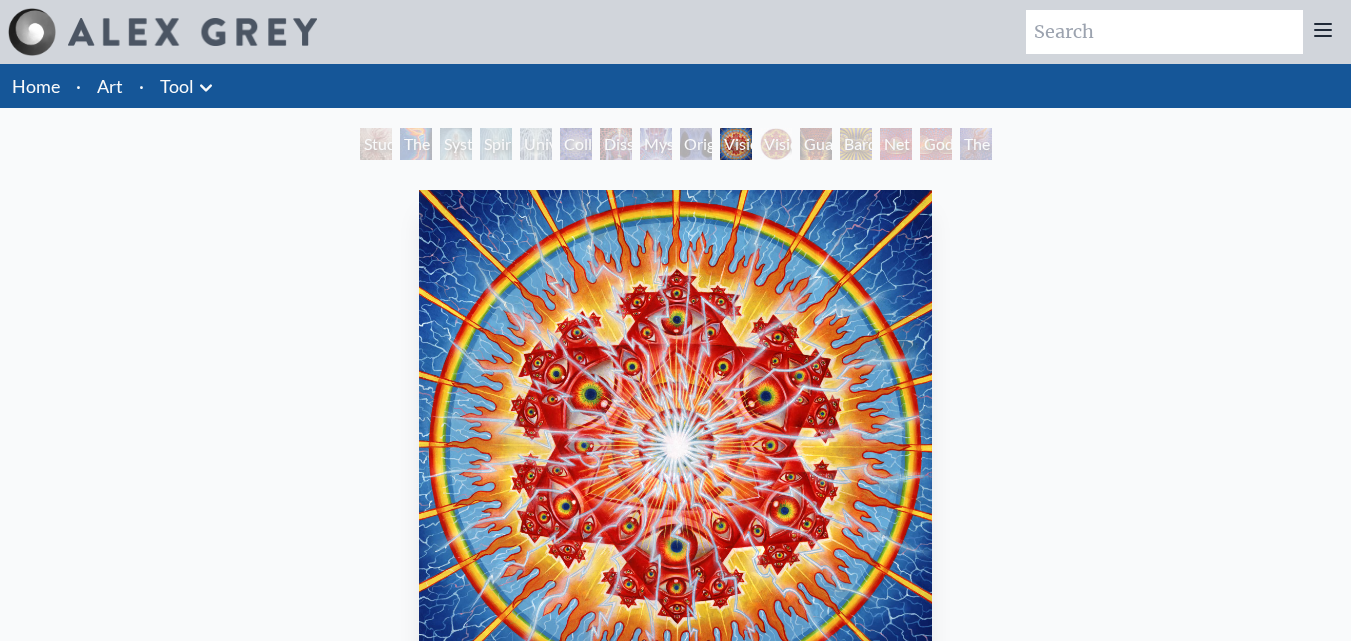click on "Vision Crystal Tondo" at bounding box center [776, 144] 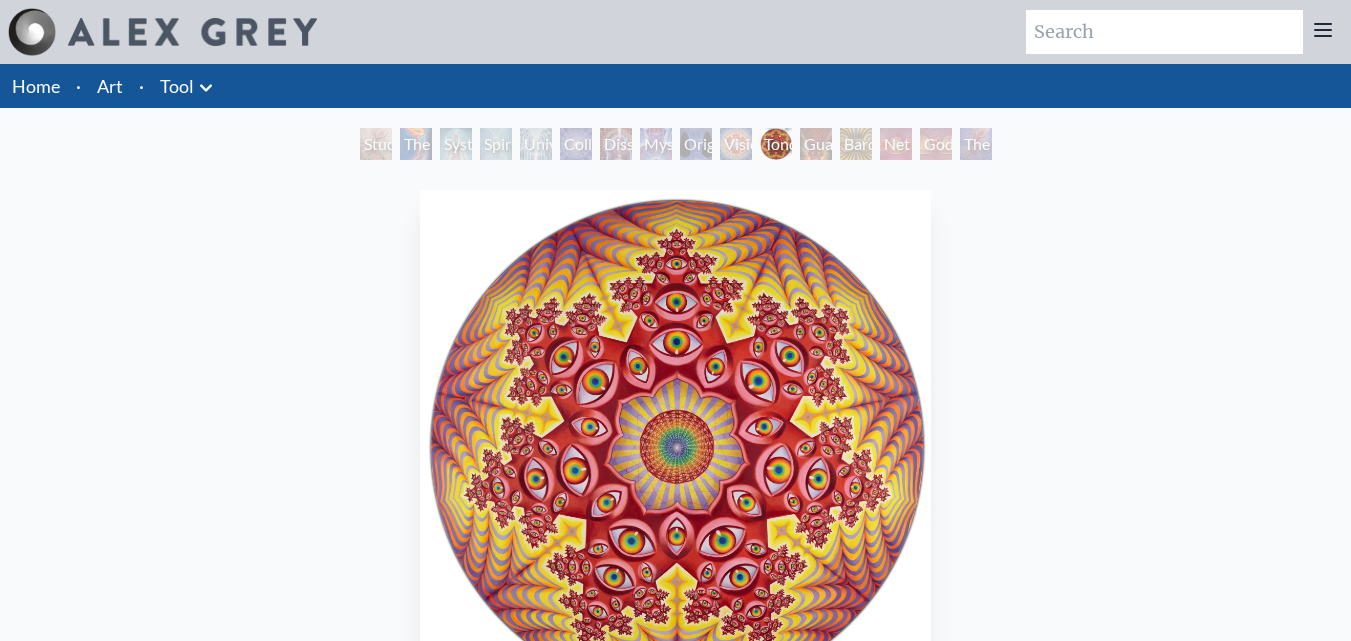 scroll, scrollTop: 72, scrollLeft: 0, axis: vertical 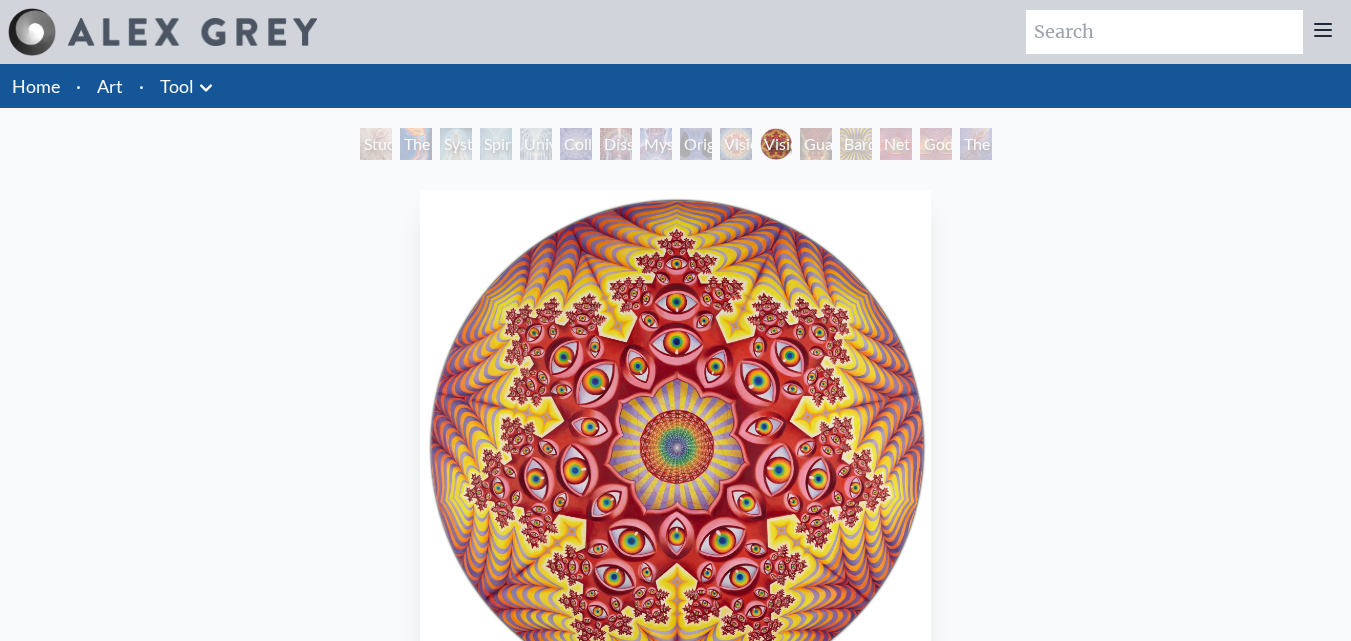 click on "Vision Crystal Tondo
2015,  oil on wood, 48 x 48 in.
Visit the CoSM Shop
Bundle & Save! Vision Crystal Tondo - Umbrella Set" at bounding box center [675, 787] 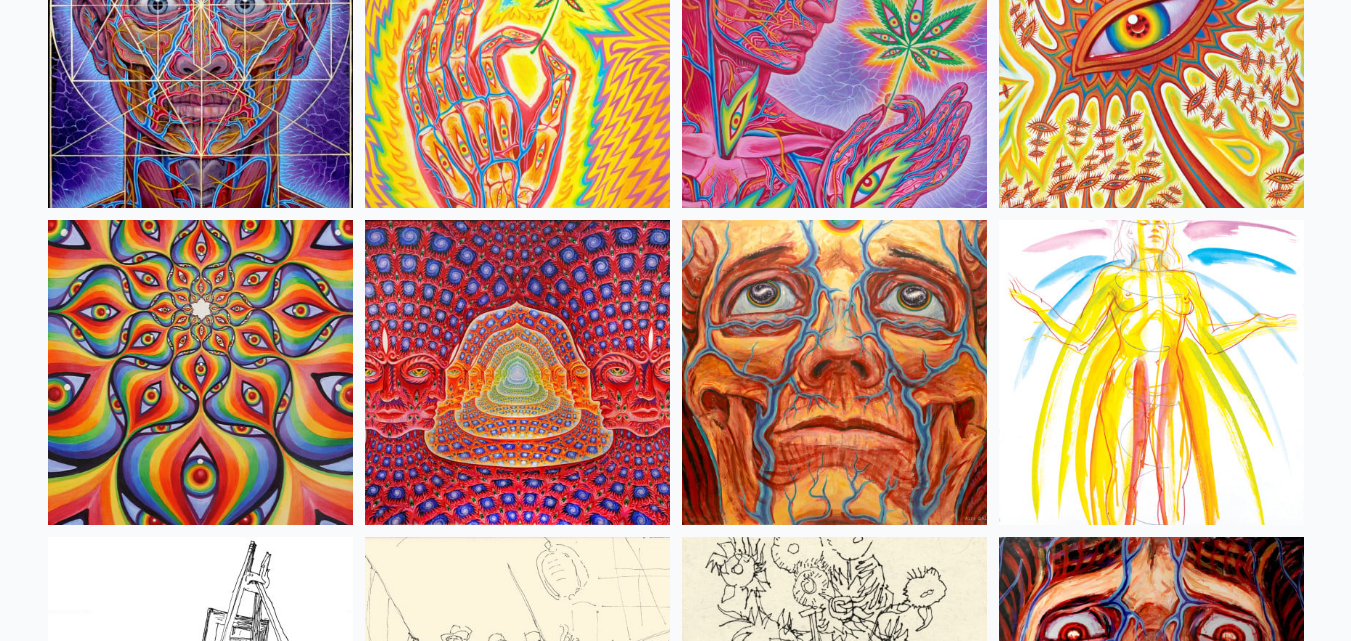 scroll, scrollTop: 8880, scrollLeft: 0, axis: vertical 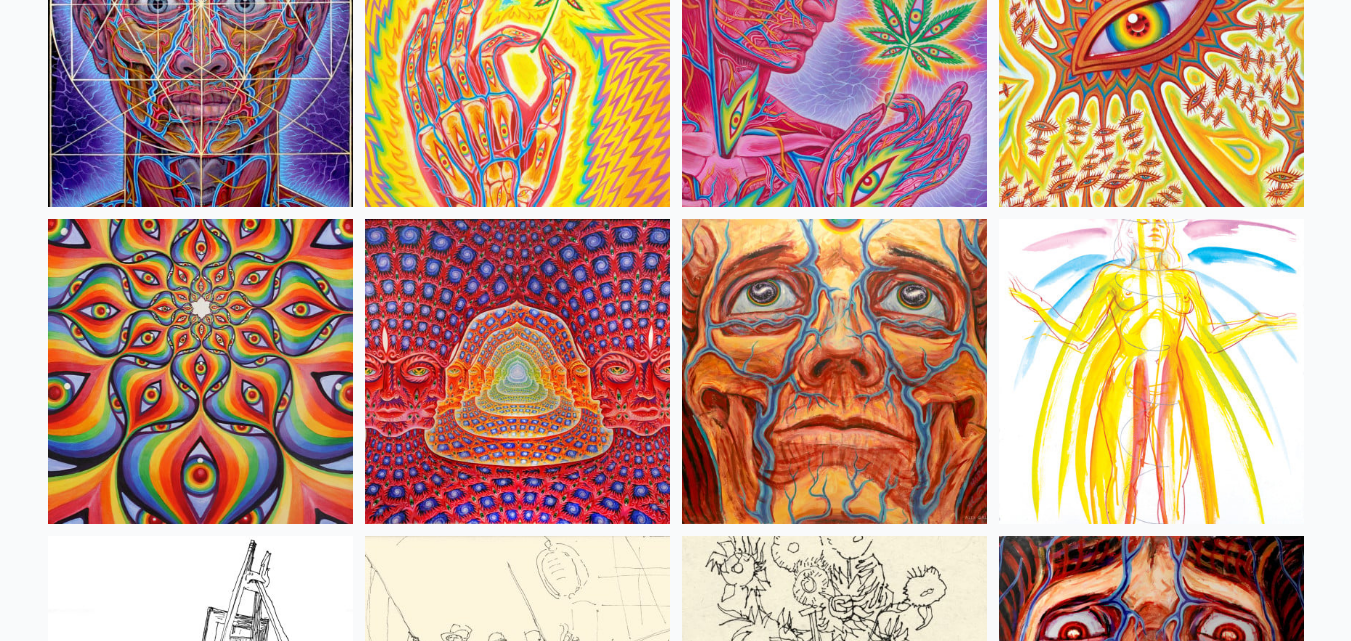 click at bounding box center (200, 371) 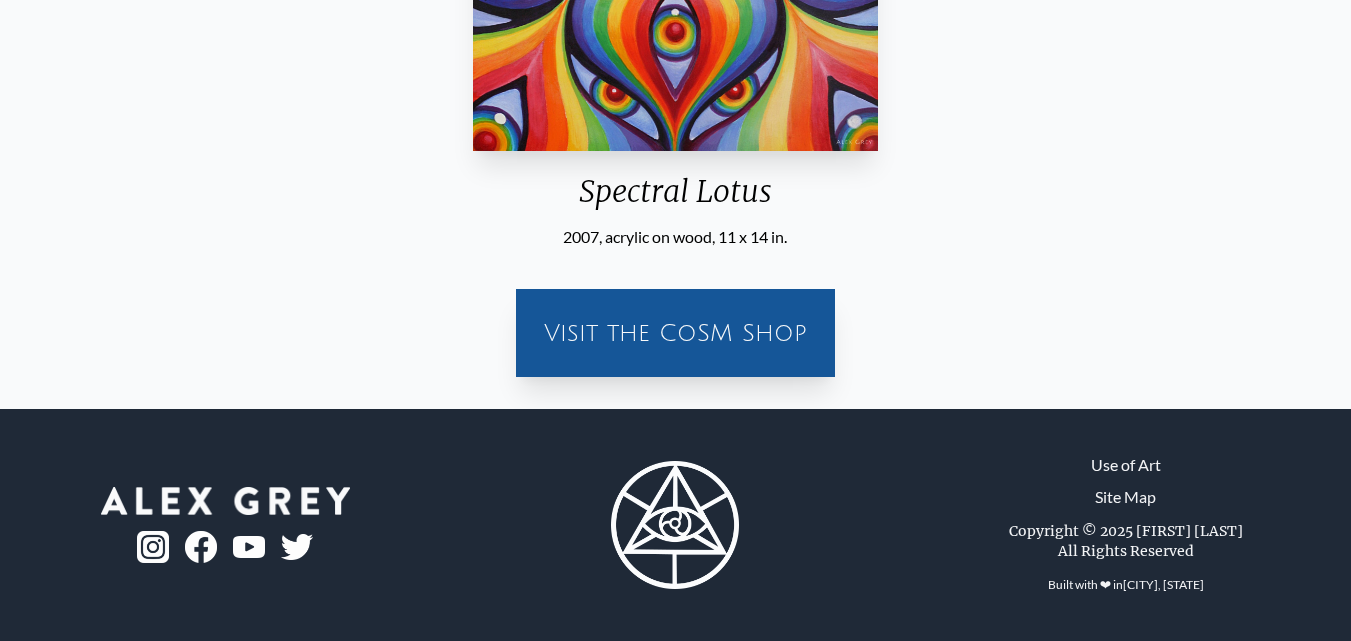 scroll, scrollTop: 0, scrollLeft: 0, axis: both 